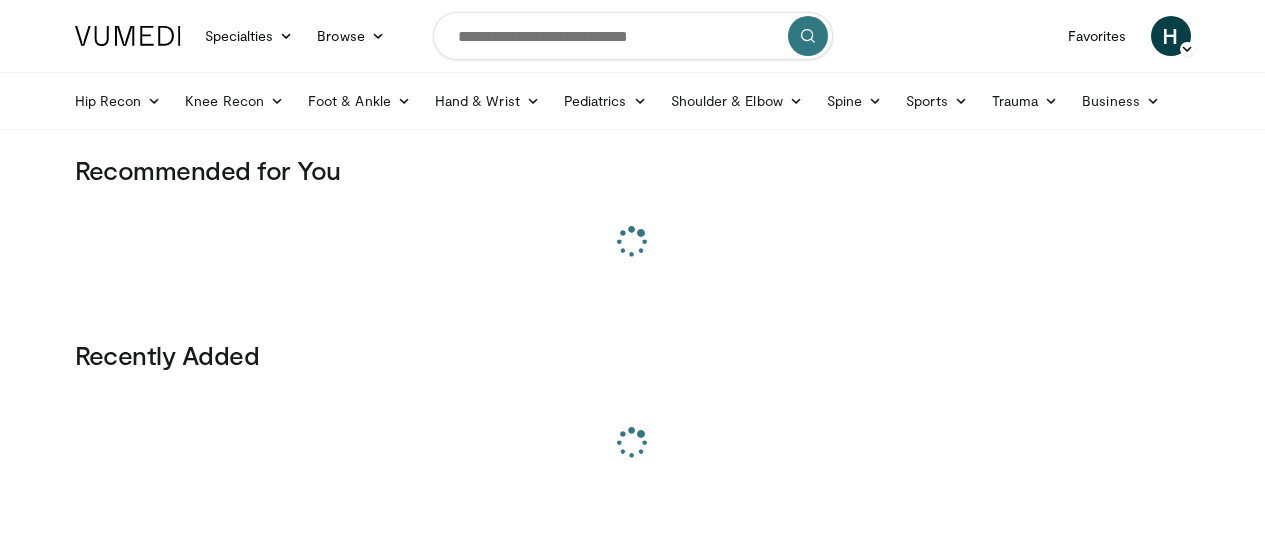 scroll, scrollTop: 0, scrollLeft: 0, axis: both 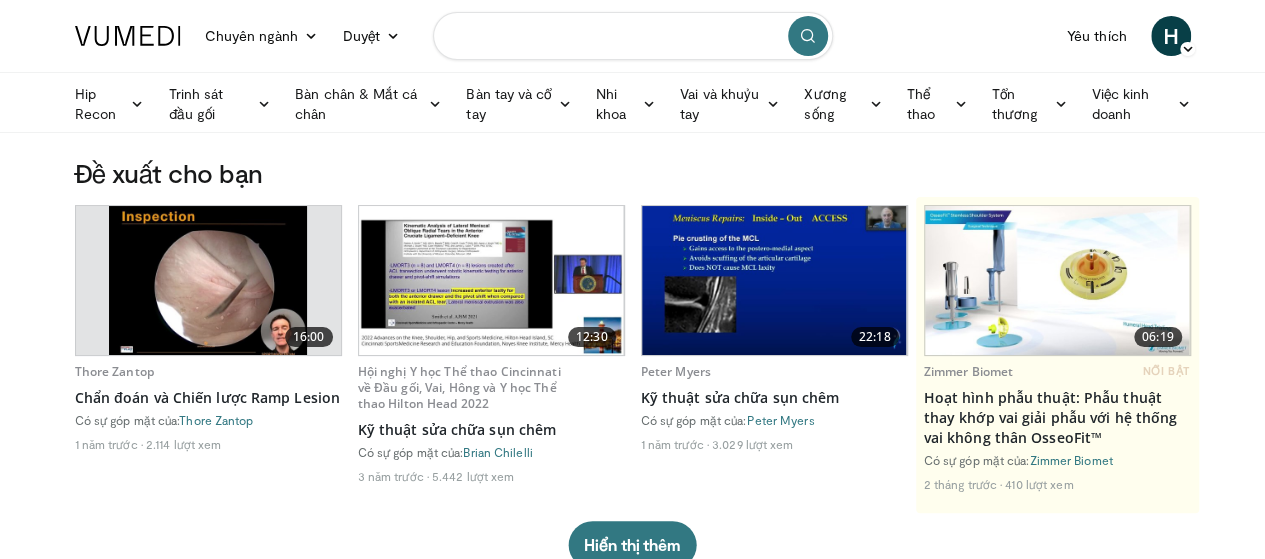 click at bounding box center (633, 36) 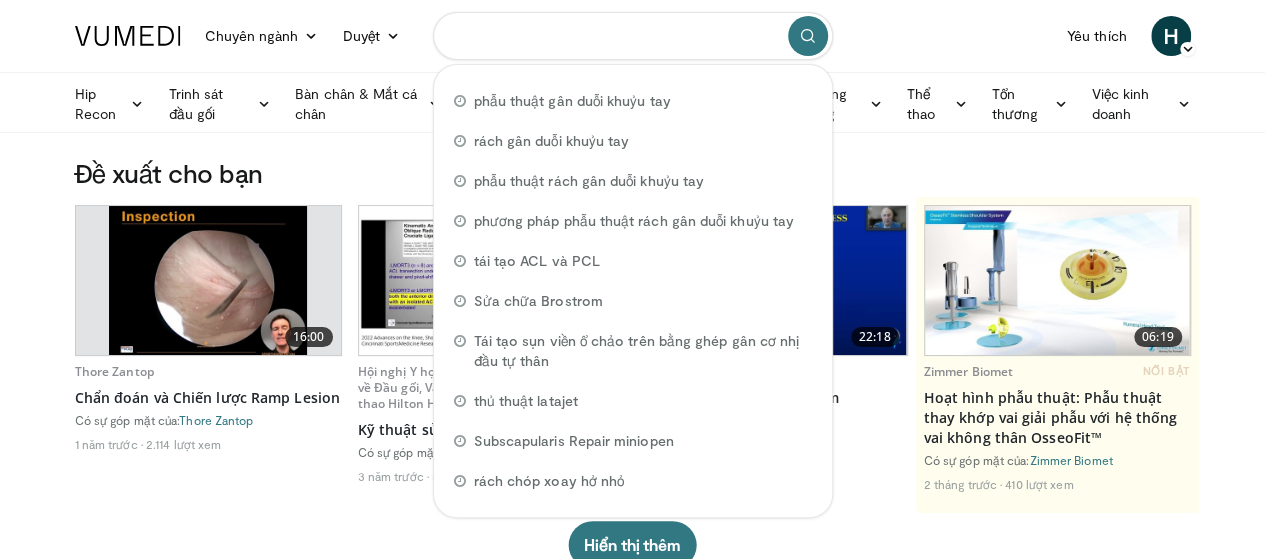 paste on "**********" 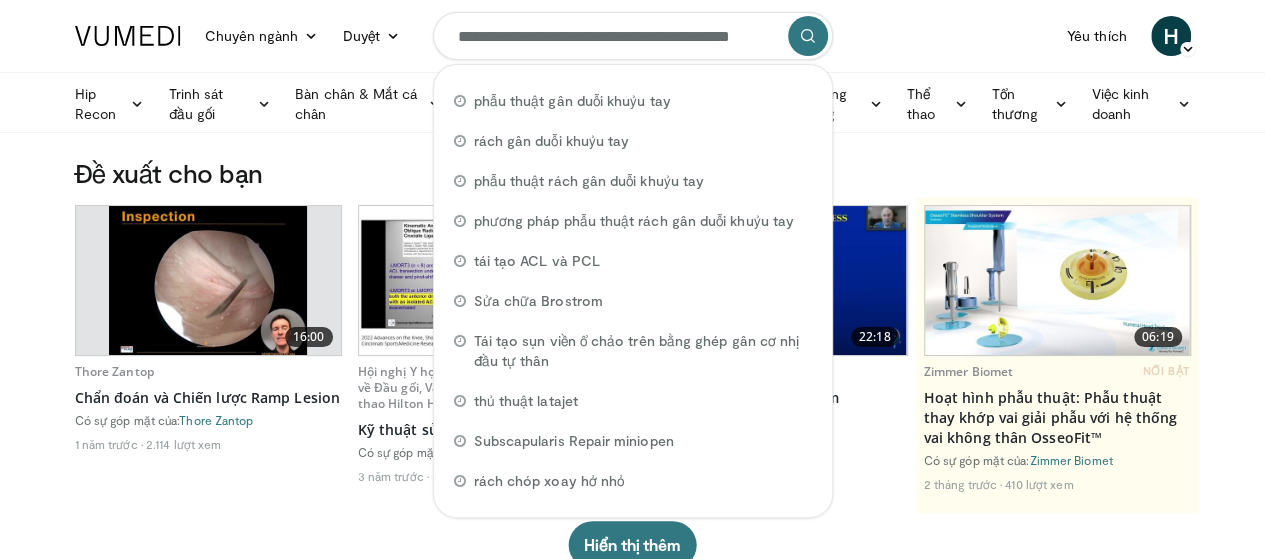 scroll, scrollTop: 0, scrollLeft: 67, axis: horizontal 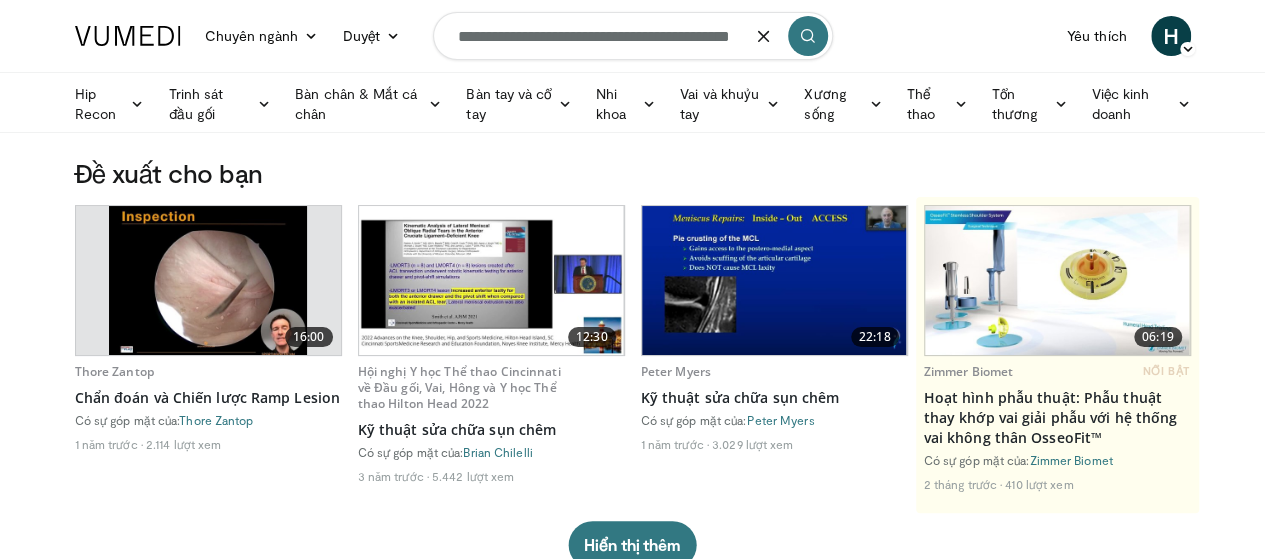 type on "**********" 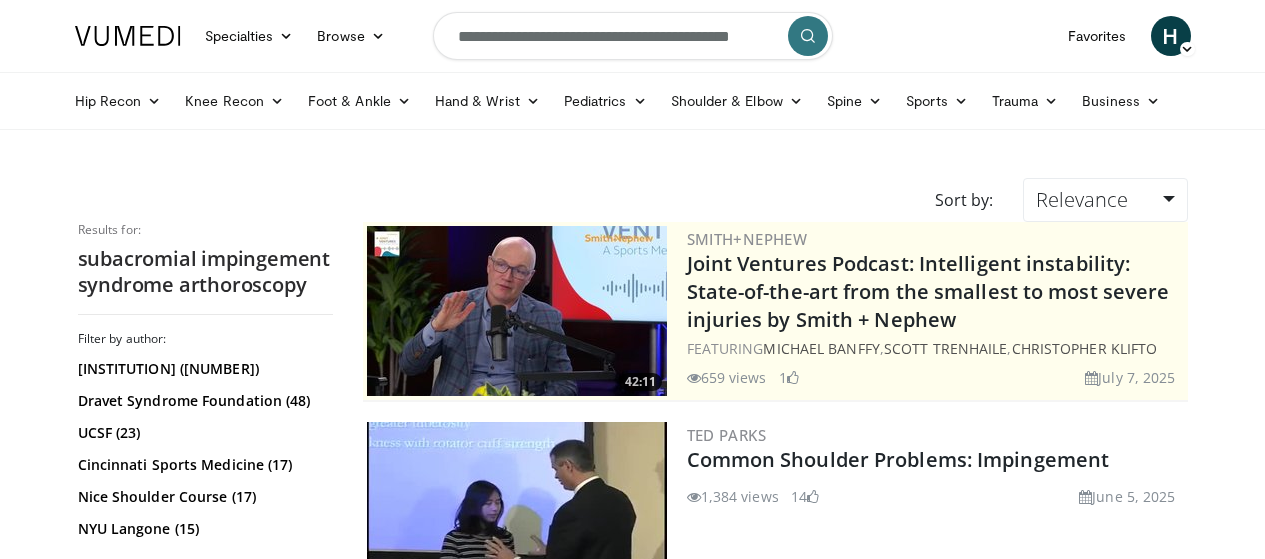 scroll, scrollTop: 0, scrollLeft: 0, axis: both 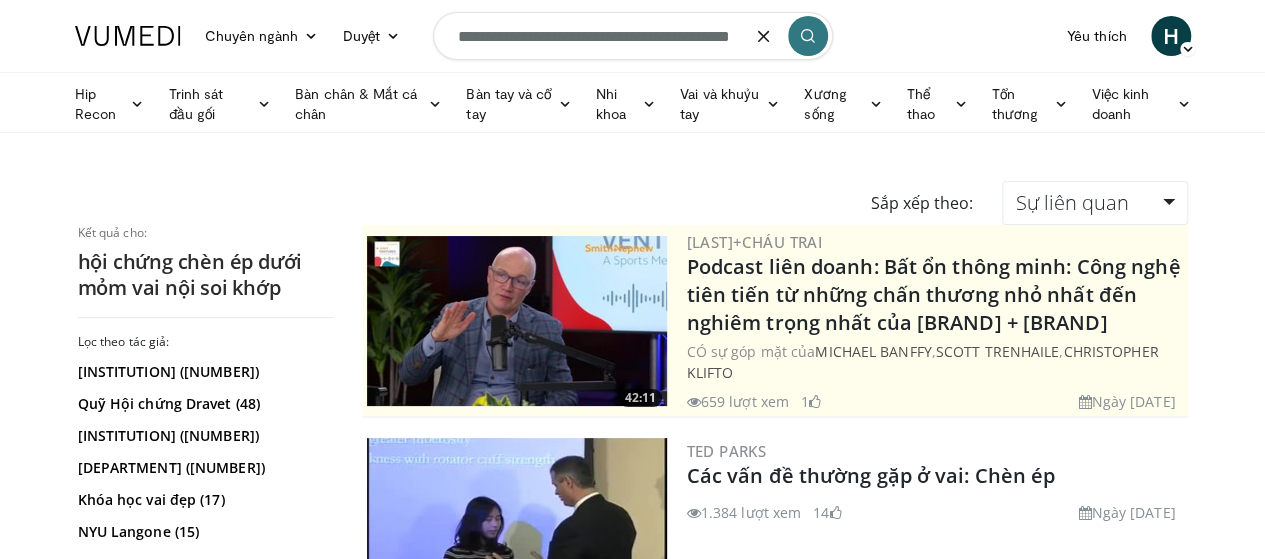 drag, startPoint x: 642, startPoint y: 36, endPoint x: 716, endPoint y: 29, distance: 74.330345 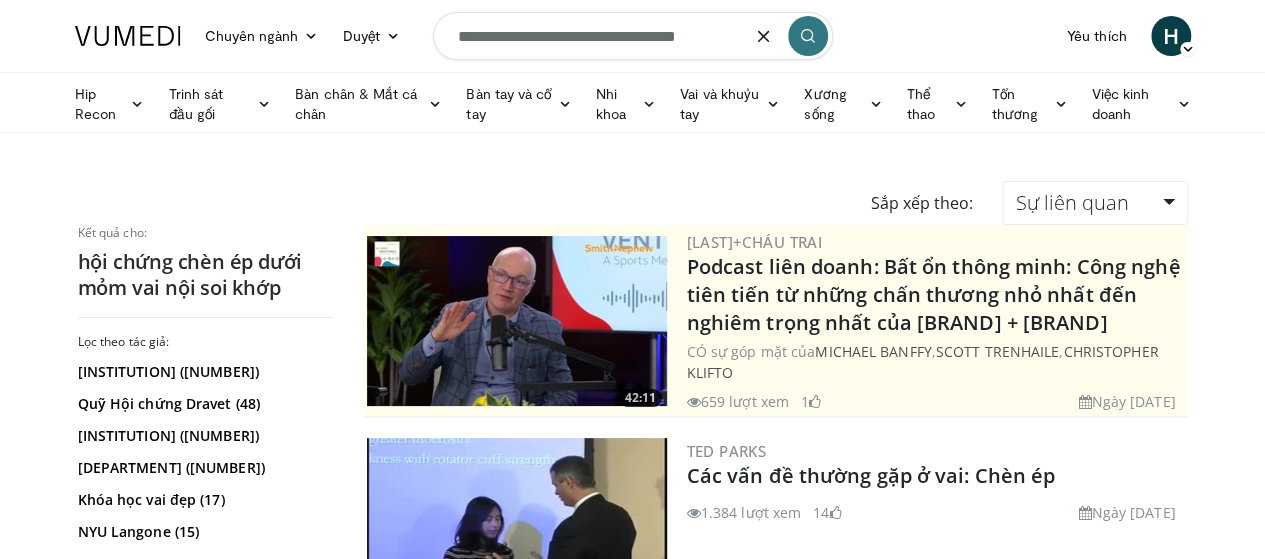 type on "**********" 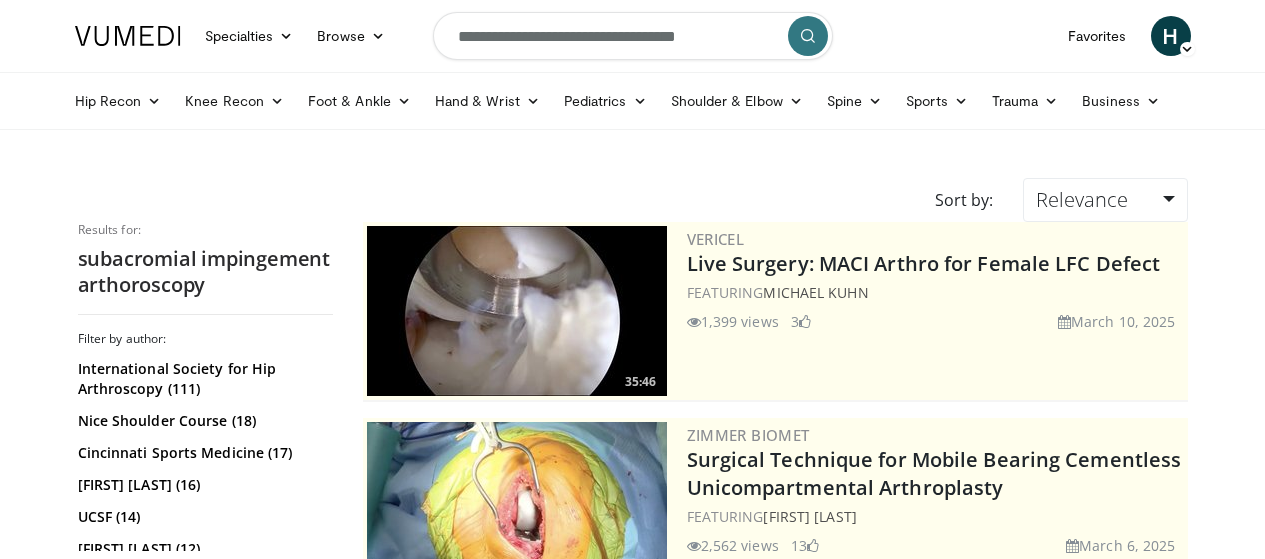 scroll, scrollTop: 0, scrollLeft: 0, axis: both 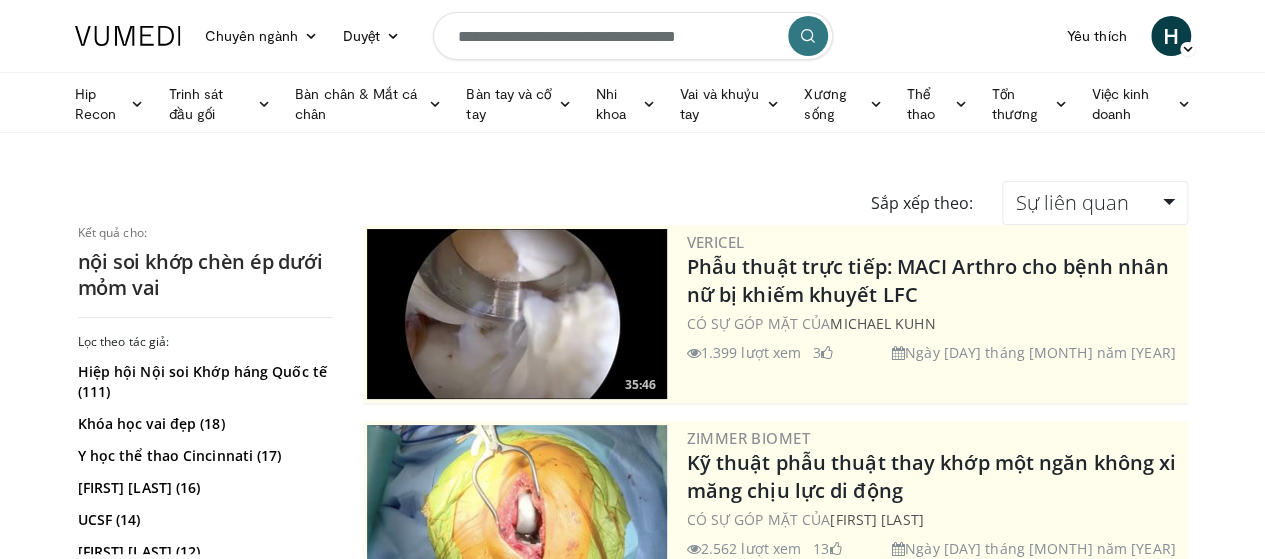 drag, startPoint x: 1249, startPoint y: 172, endPoint x: 1260, endPoint y: 88, distance: 84.71718 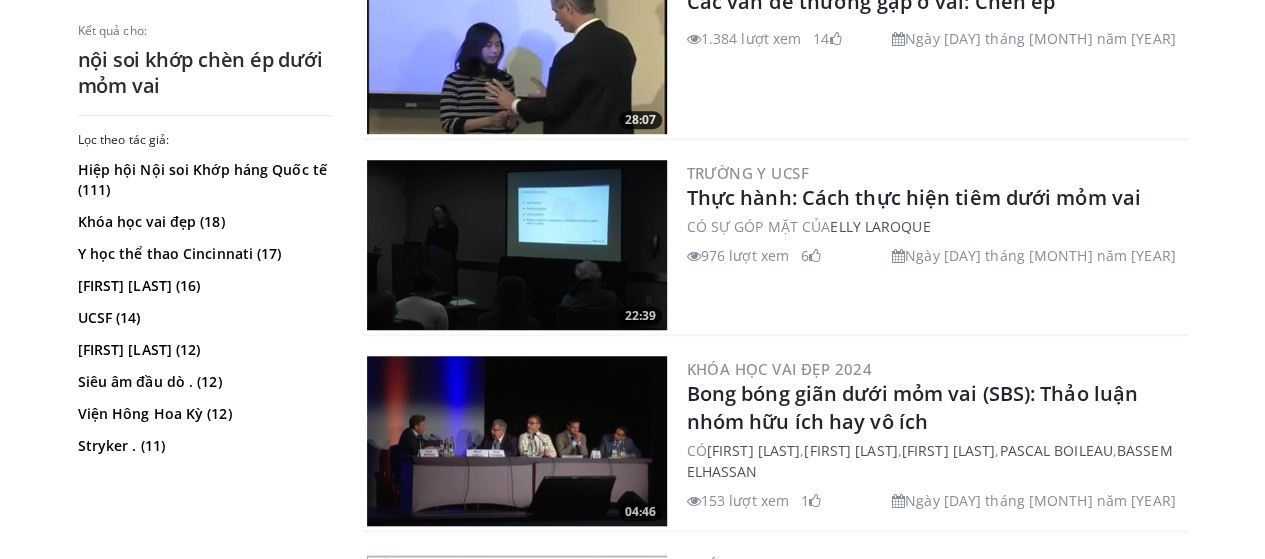 scroll, scrollTop: 811, scrollLeft: 0, axis: vertical 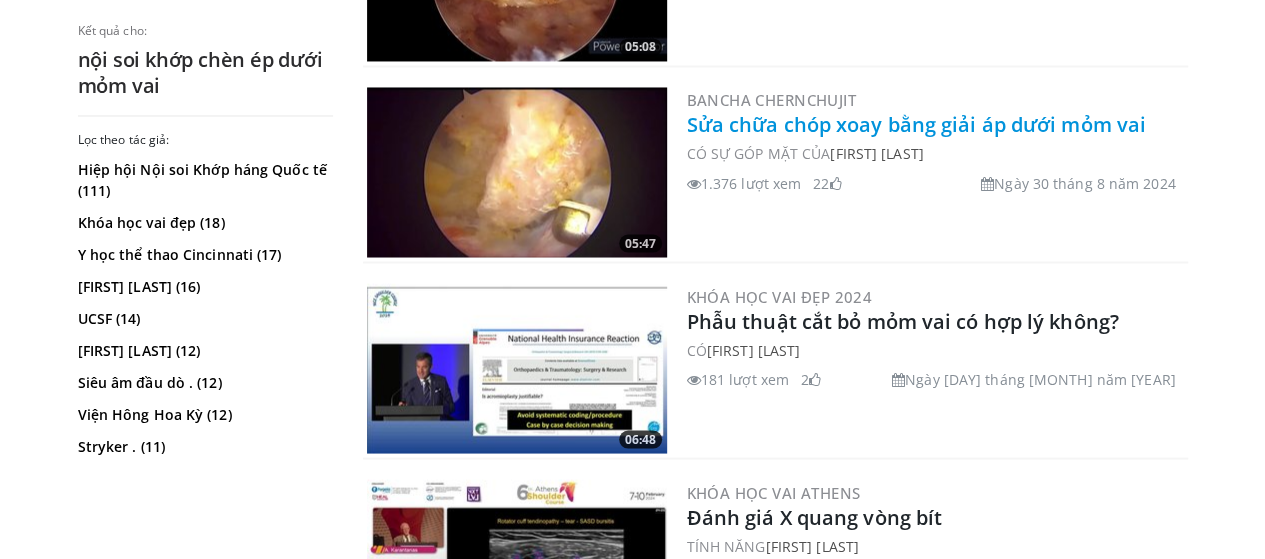 click on "Sửa chữa chóp xoay bằng giải áp dưới mỏm vai" at bounding box center [916, 124] 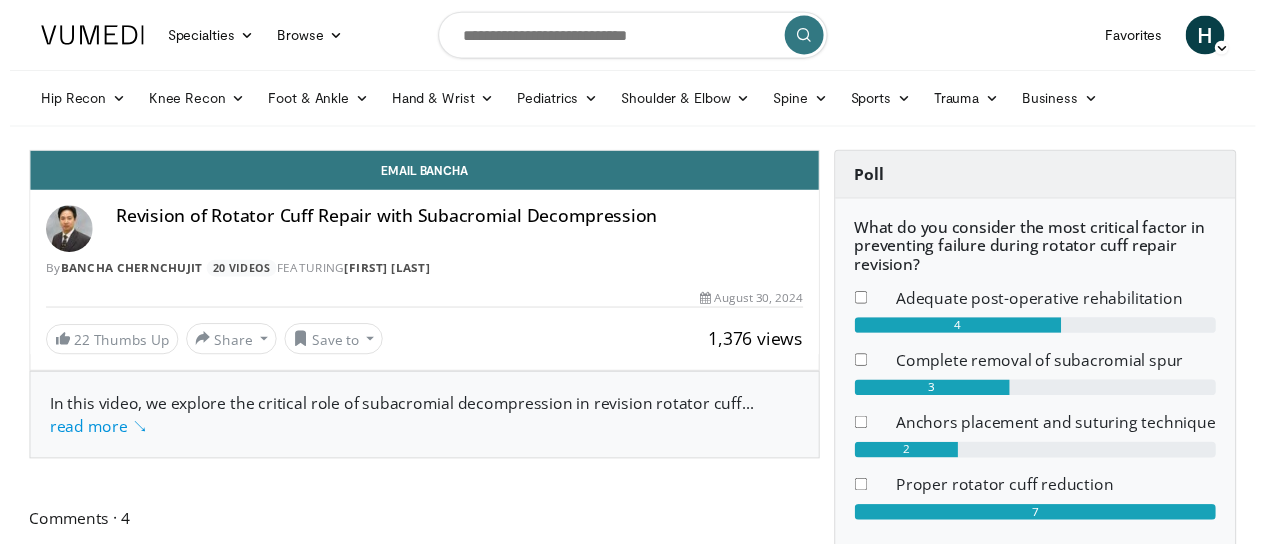 scroll, scrollTop: 0, scrollLeft: 0, axis: both 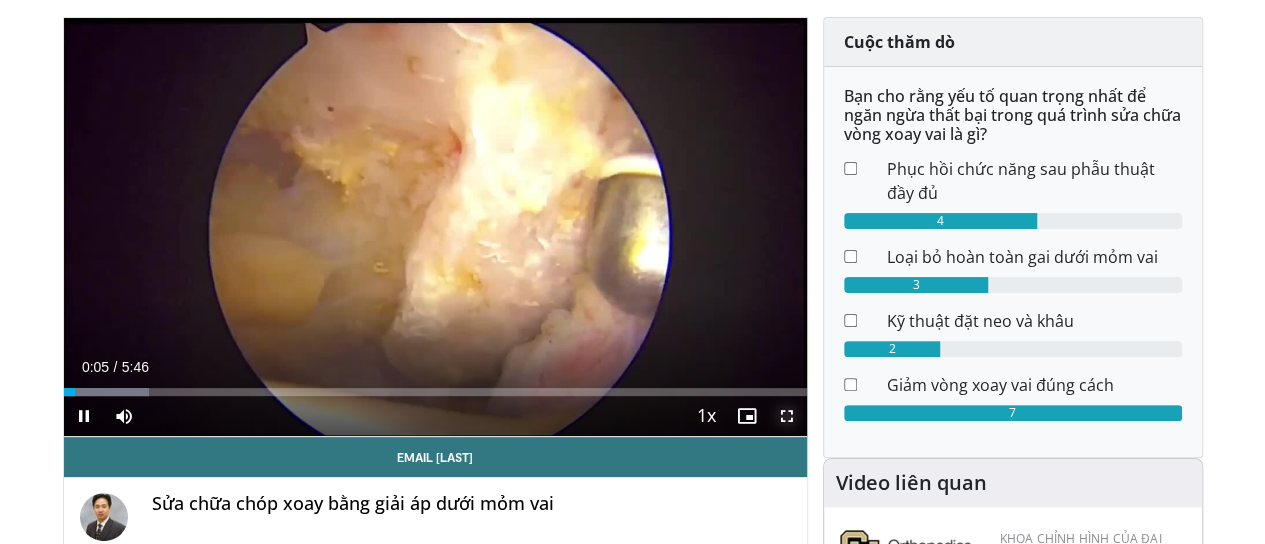 click at bounding box center (787, 416) 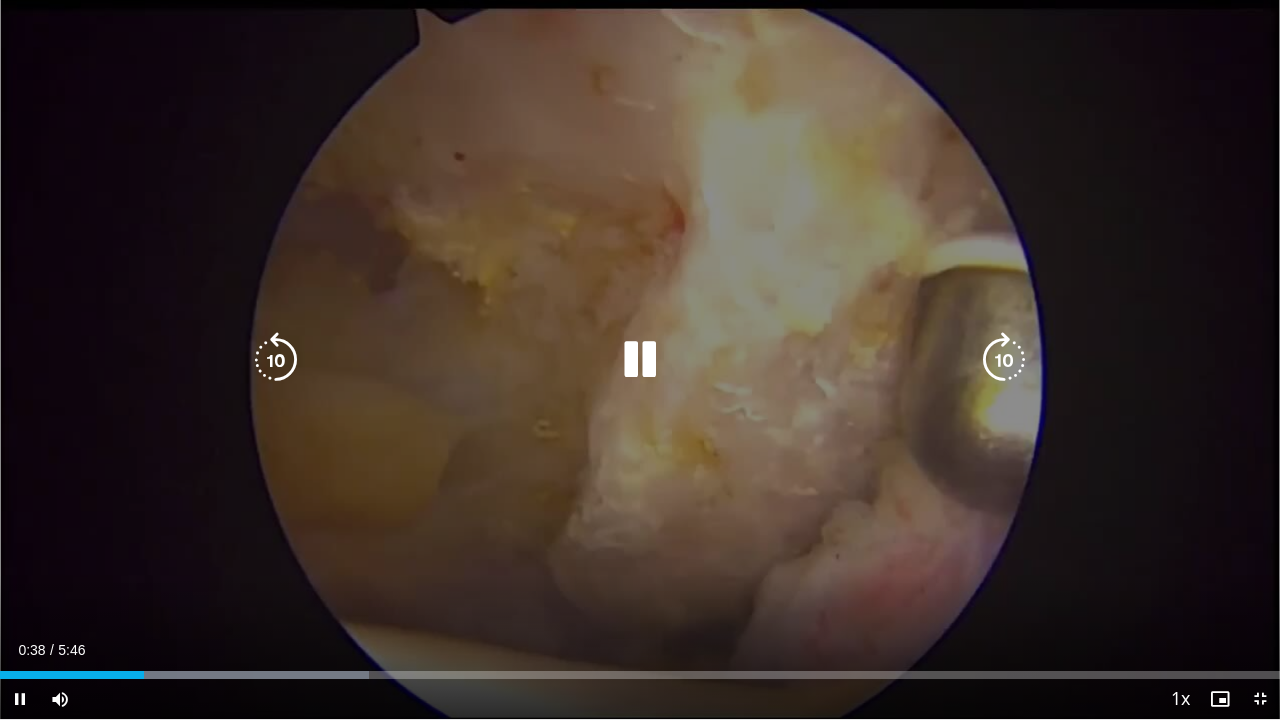 click at bounding box center (640, 360) 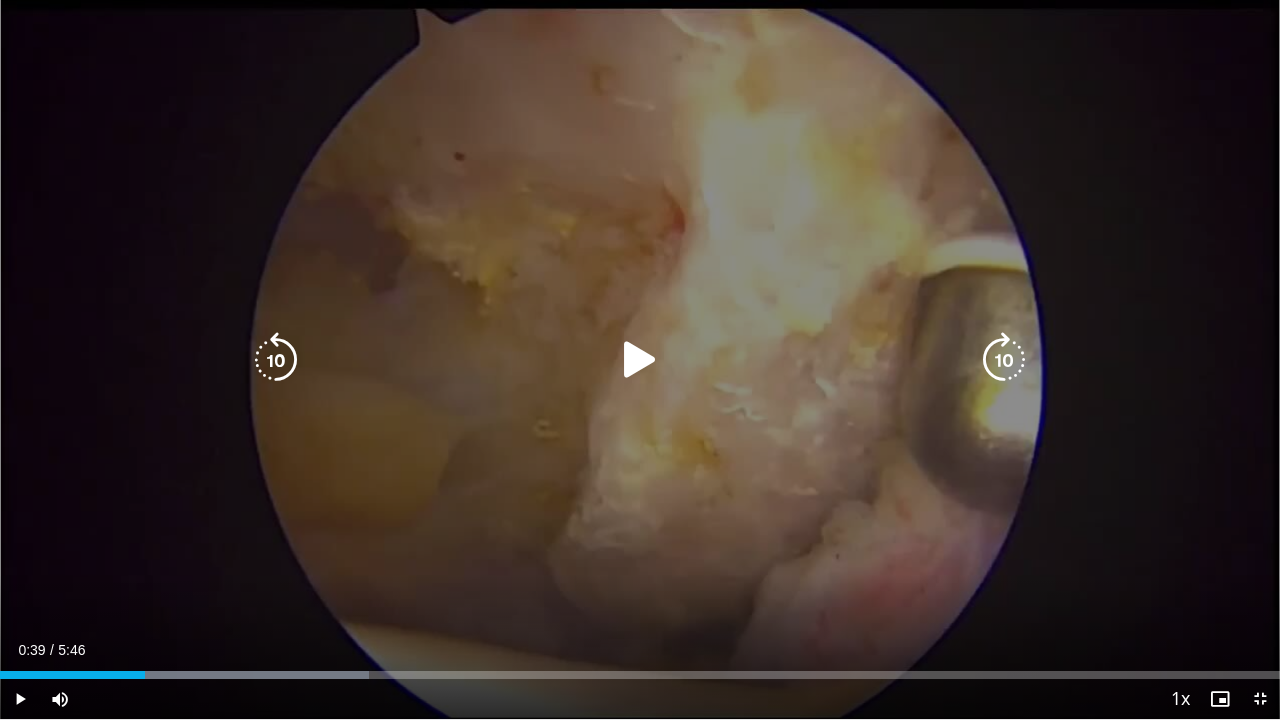 click at bounding box center (640, 360) 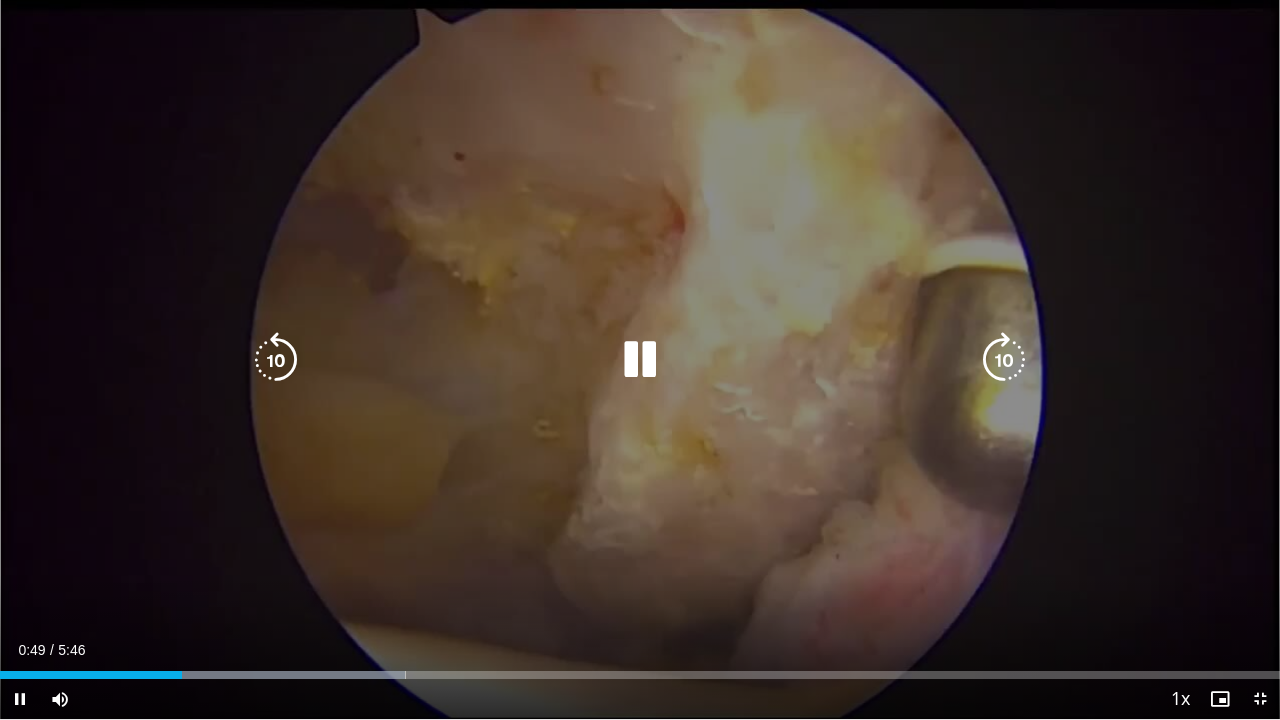 click at bounding box center (640, 360) 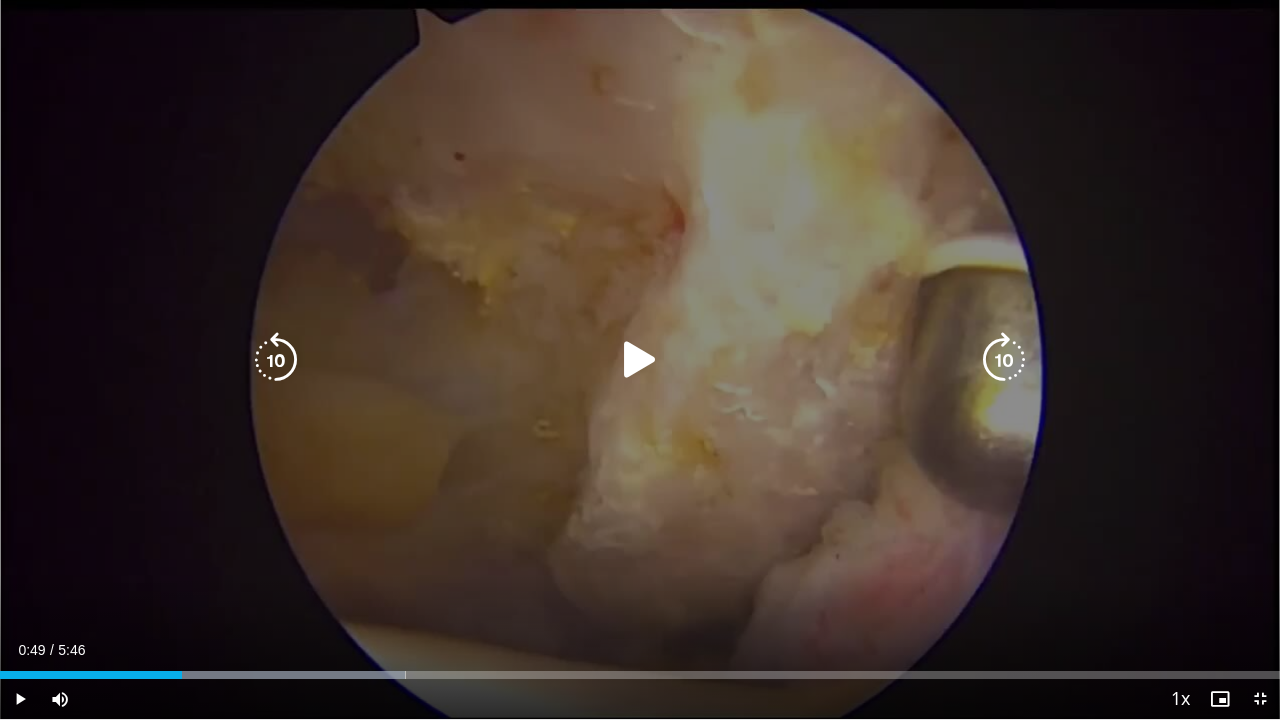 click at bounding box center (640, 360) 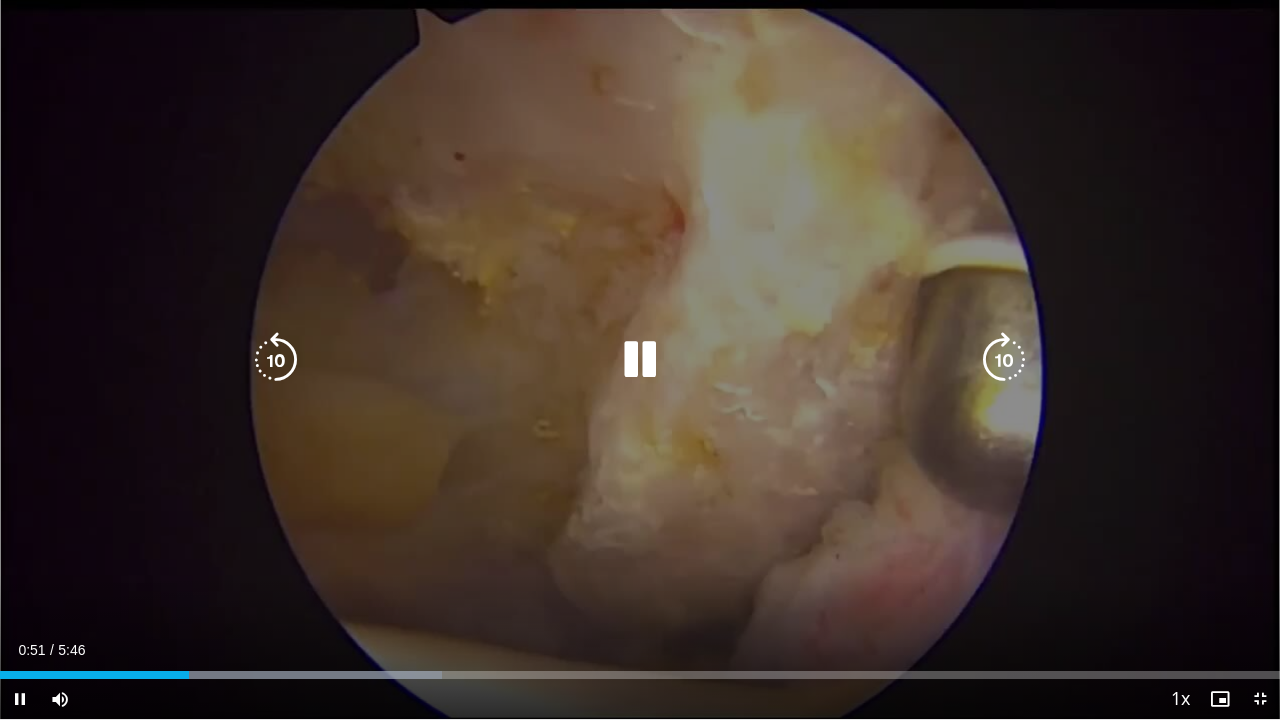 click on "20 seconds
Tap to unmute" at bounding box center (640, 359) 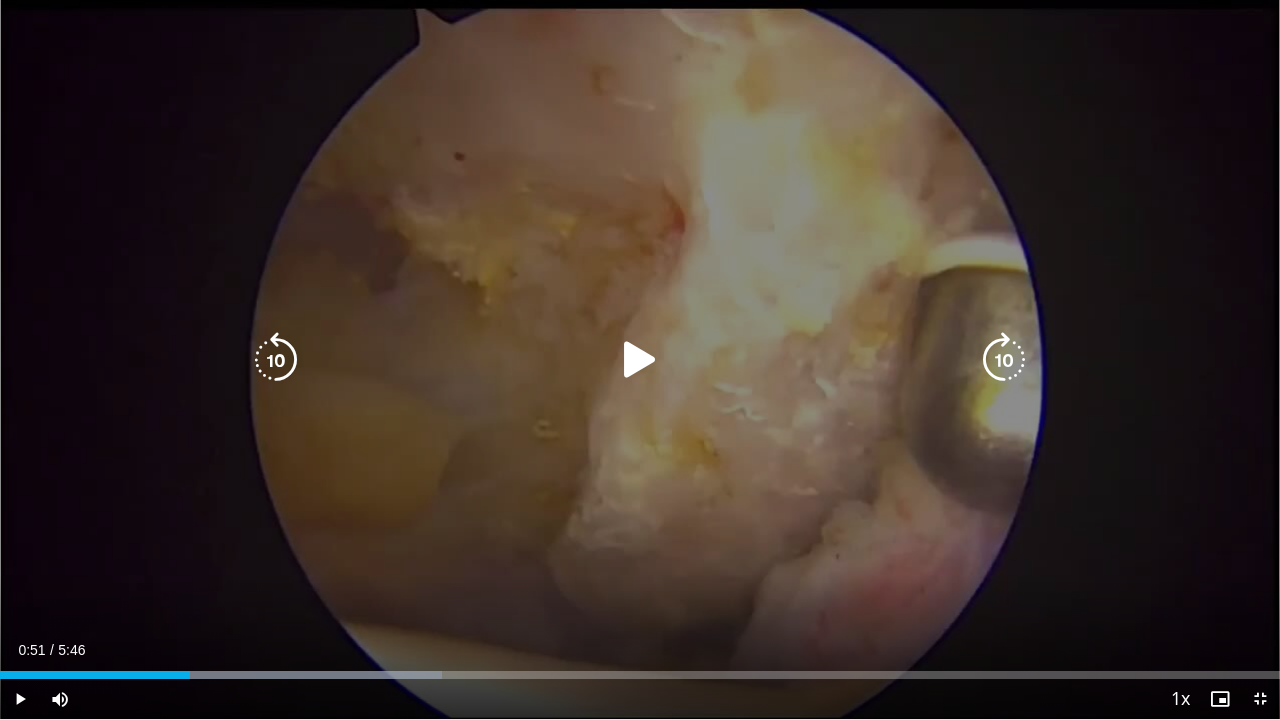 click on "20 seconds
Tap to unmute" at bounding box center [640, 359] 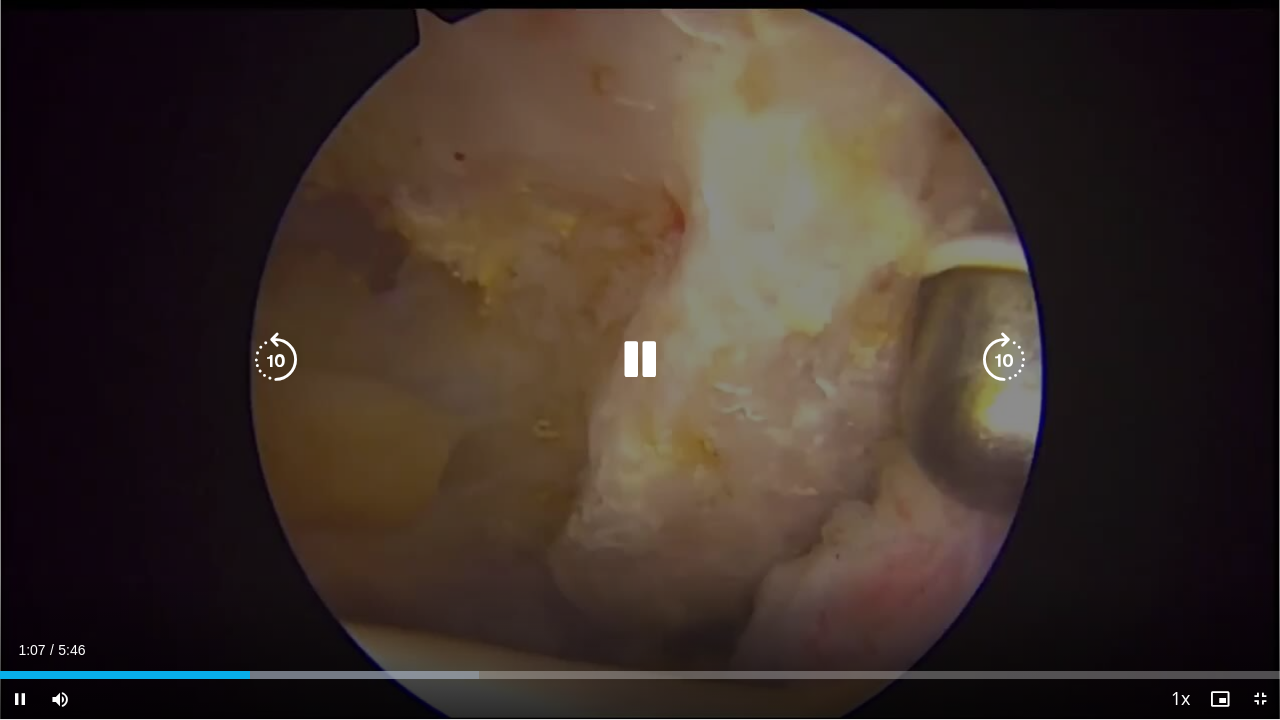 click on "20 seconds
Tap to unmute" at bounding box center (640, 359) 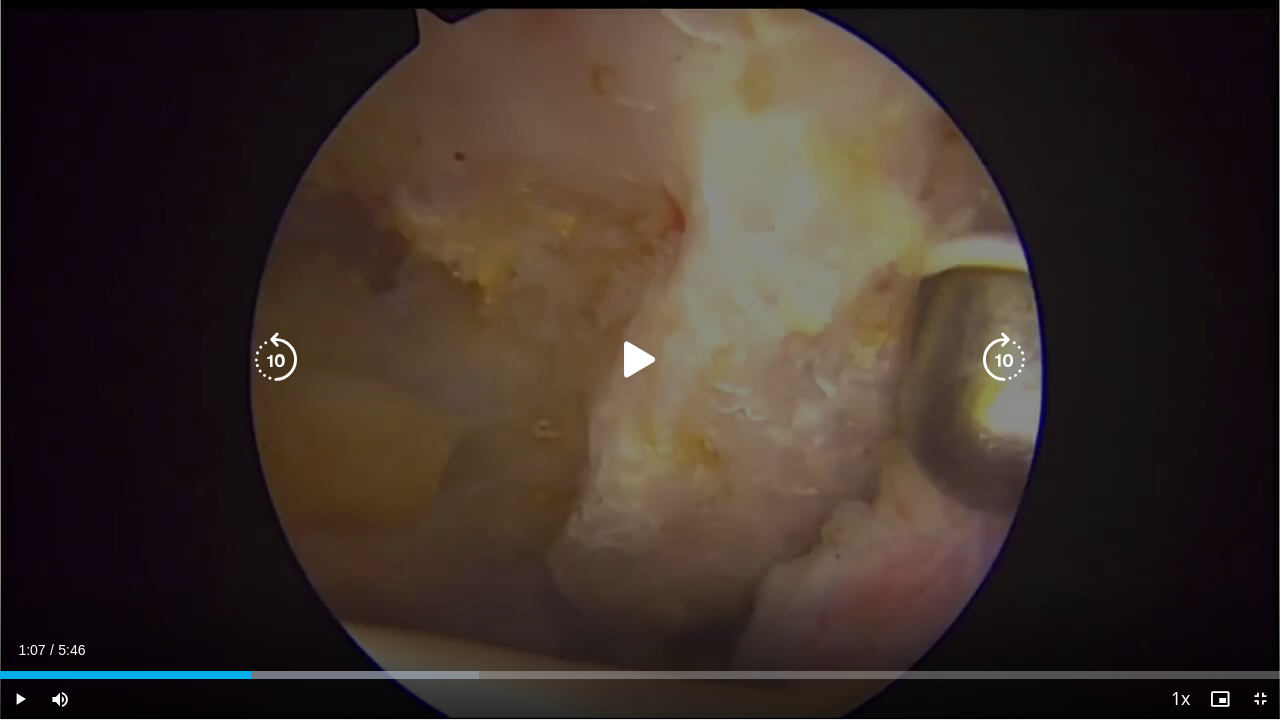 click at bounding box center (640, 360) 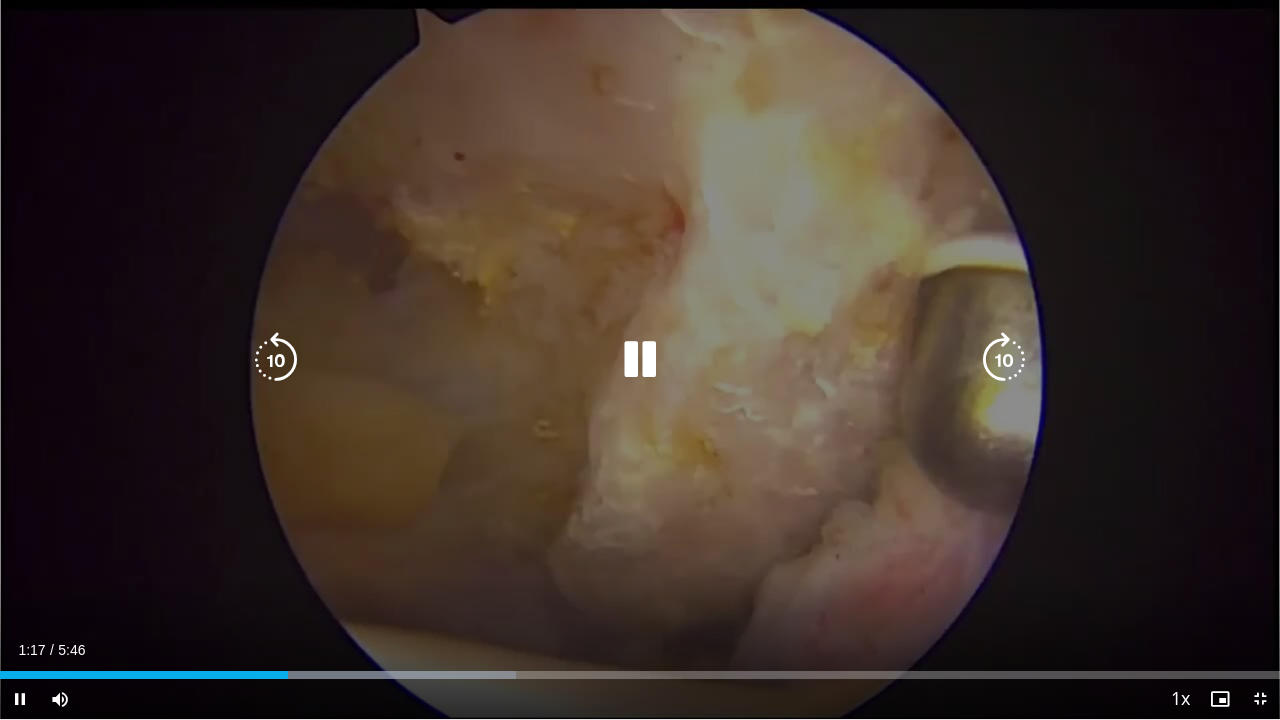 click at bounding box center [1004, 360] 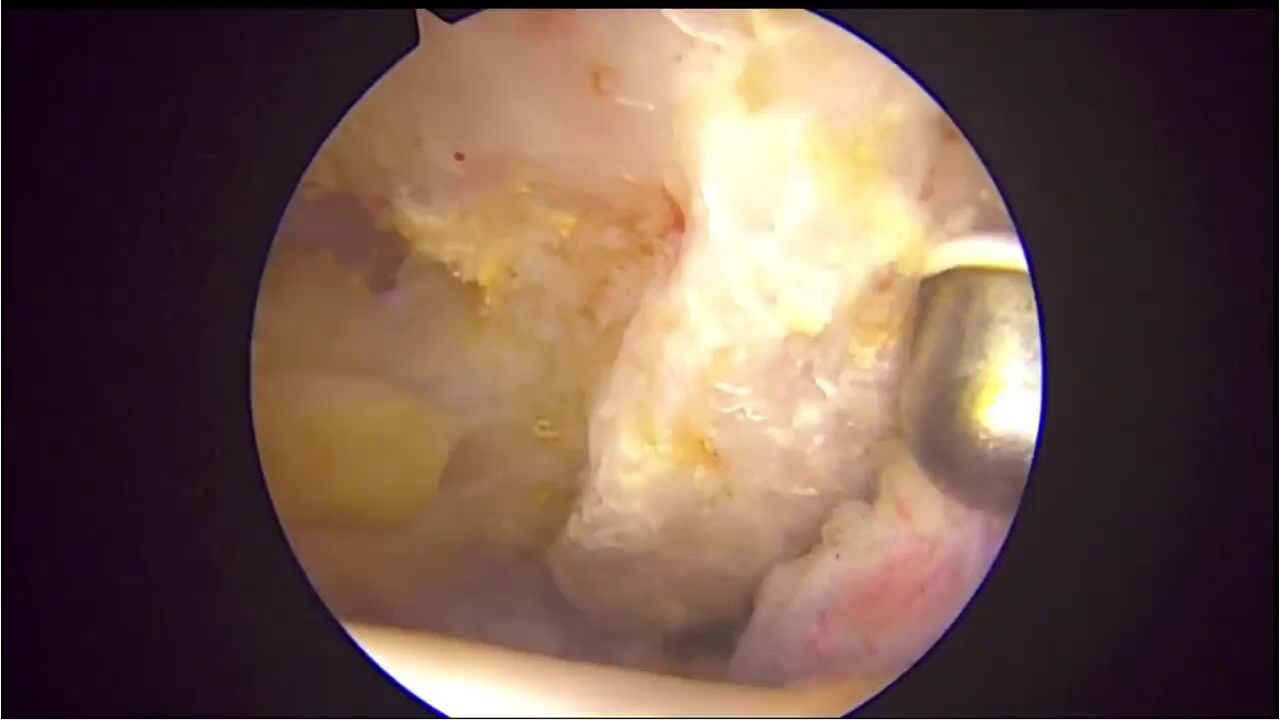 type 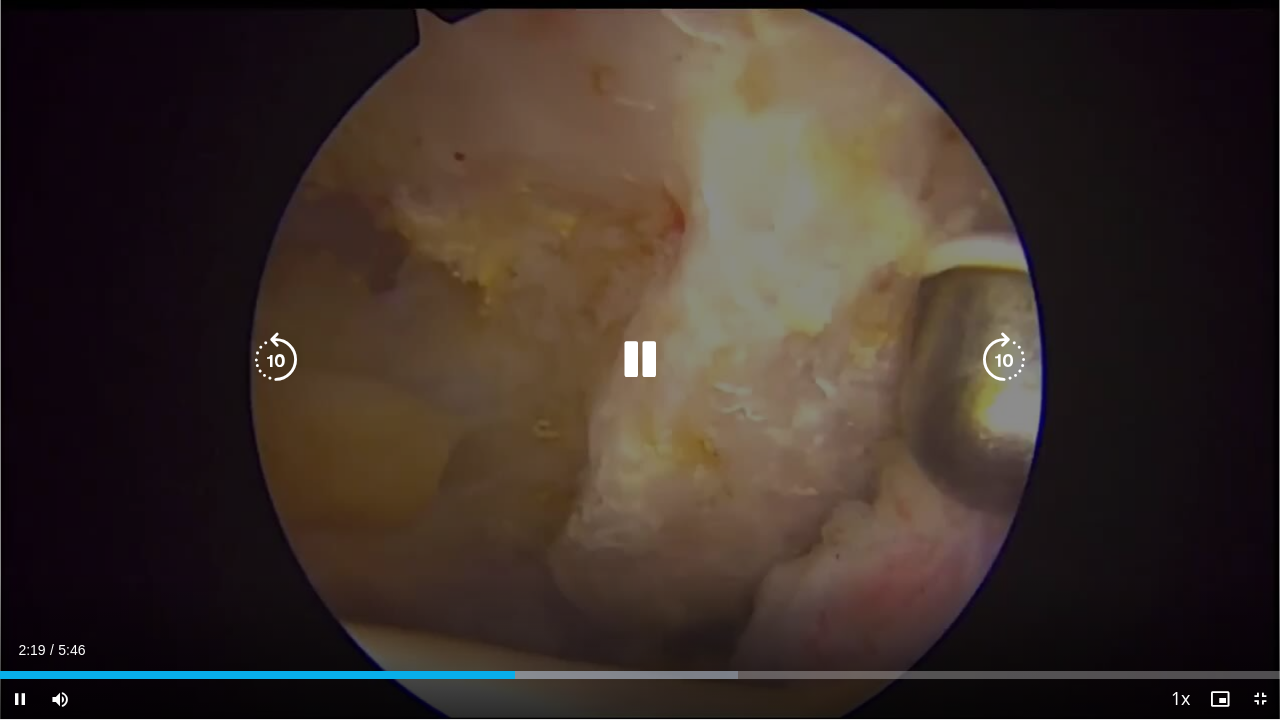 click at bounding box center (640, 360) 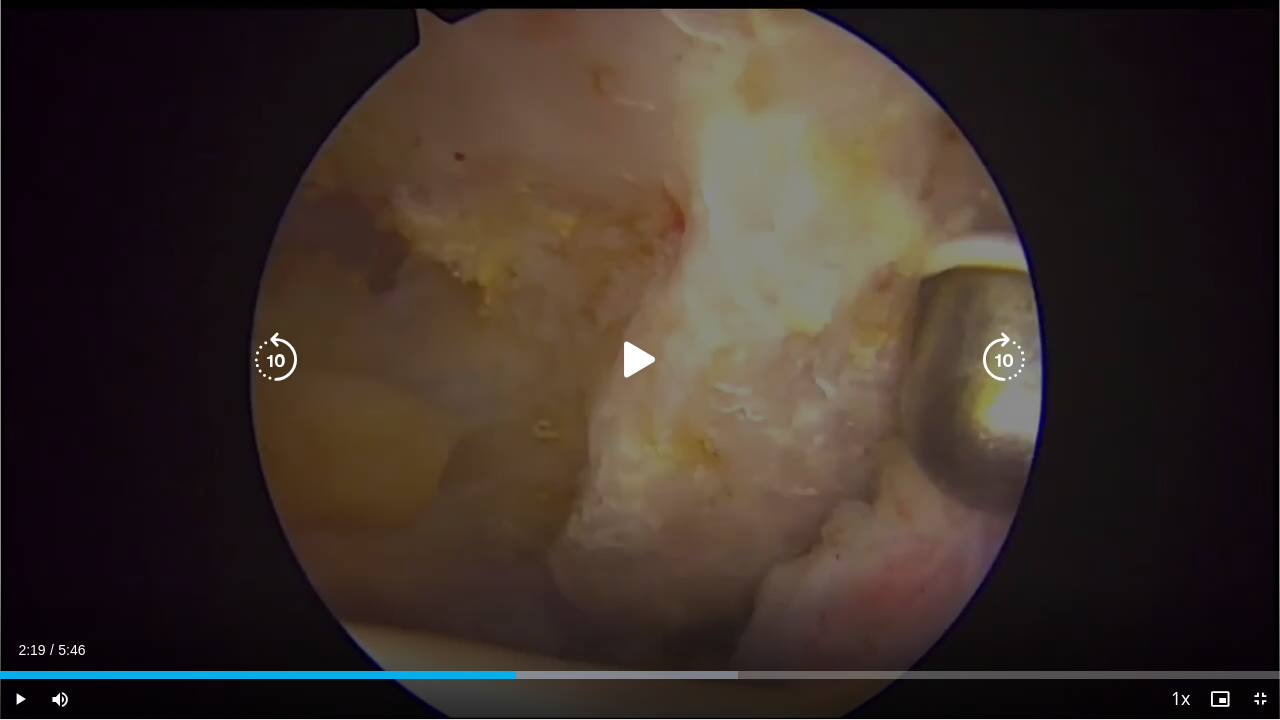 click at bounding box center (640, 360) 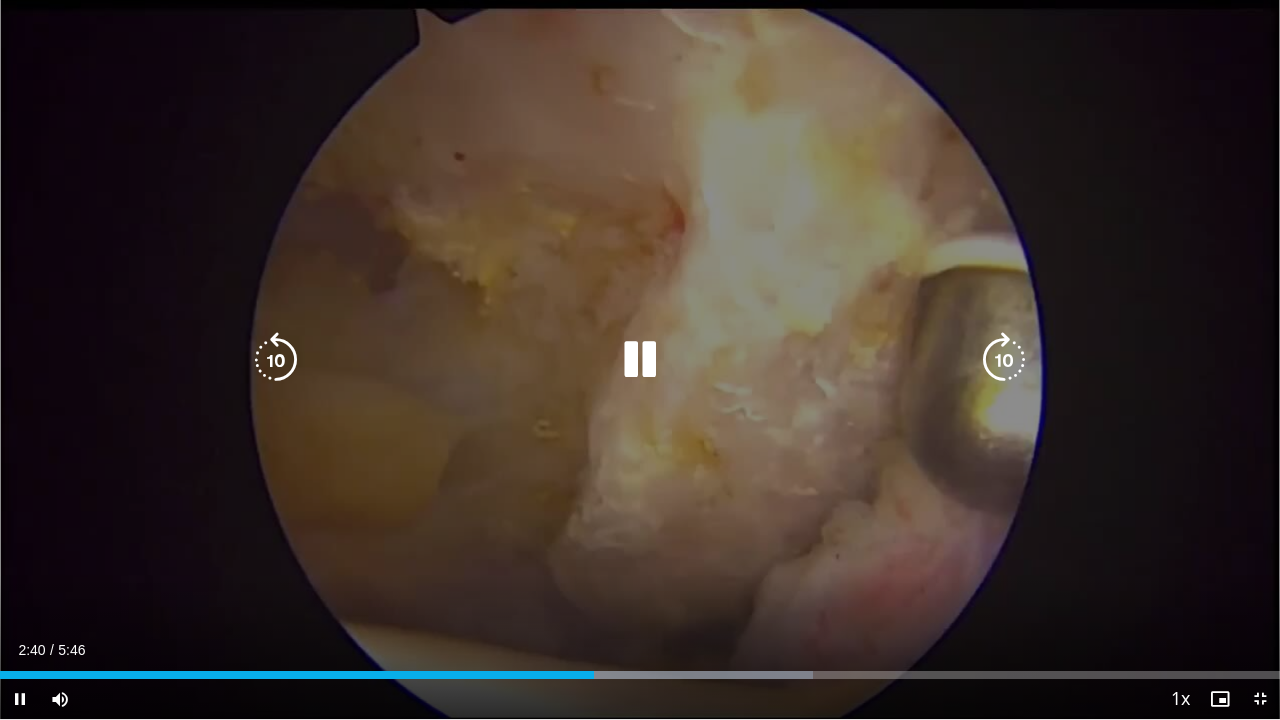click at bounding box center [640, 360] 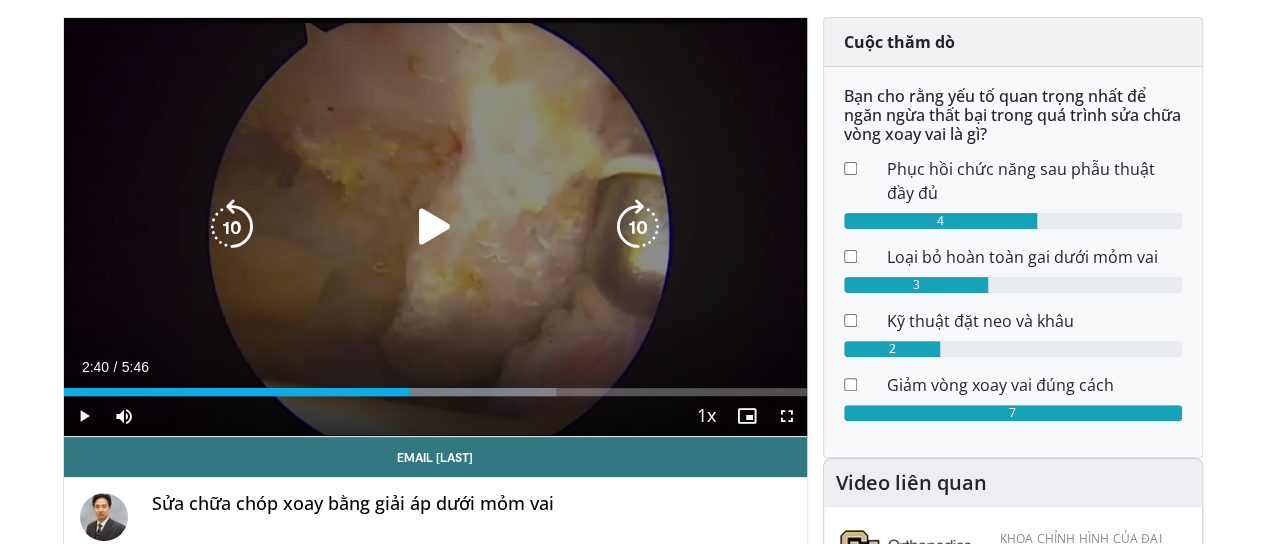 click at bounding box center (435, 227) 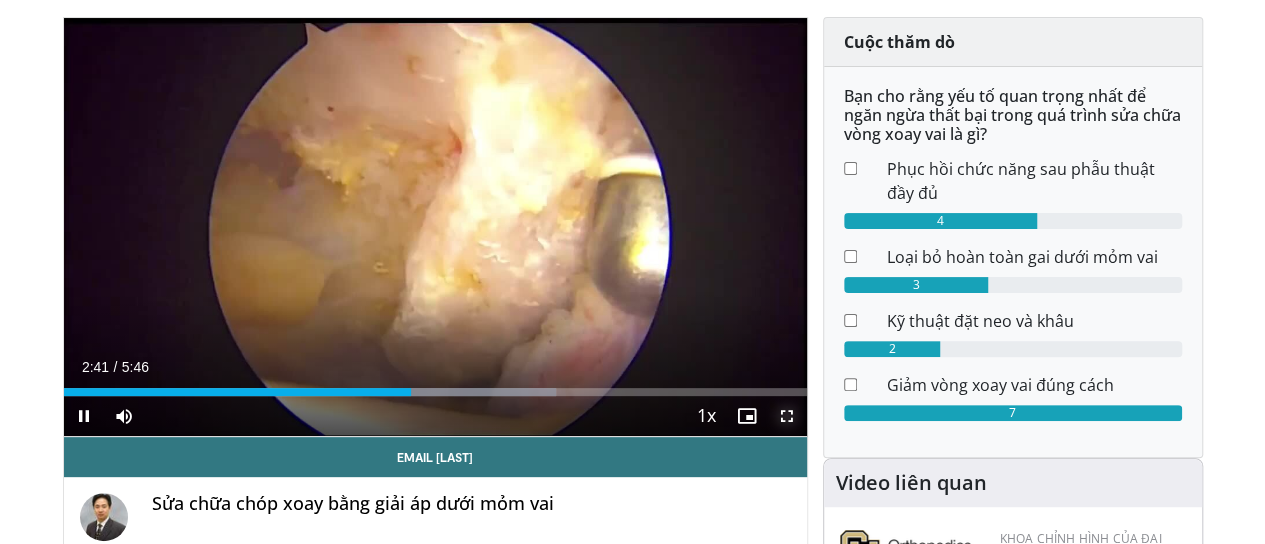 click at bounding box center (787, 416) 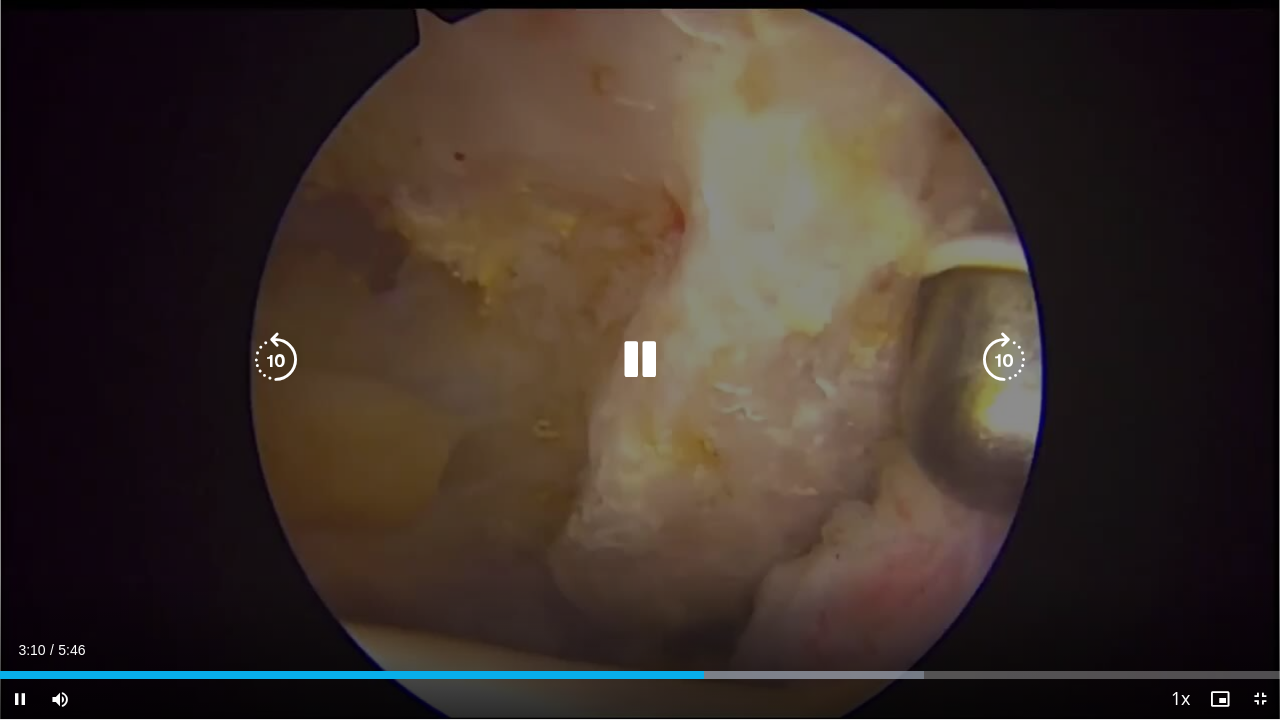click on "10 seconds
Tap to unmute" at bounding box center [640, 359] 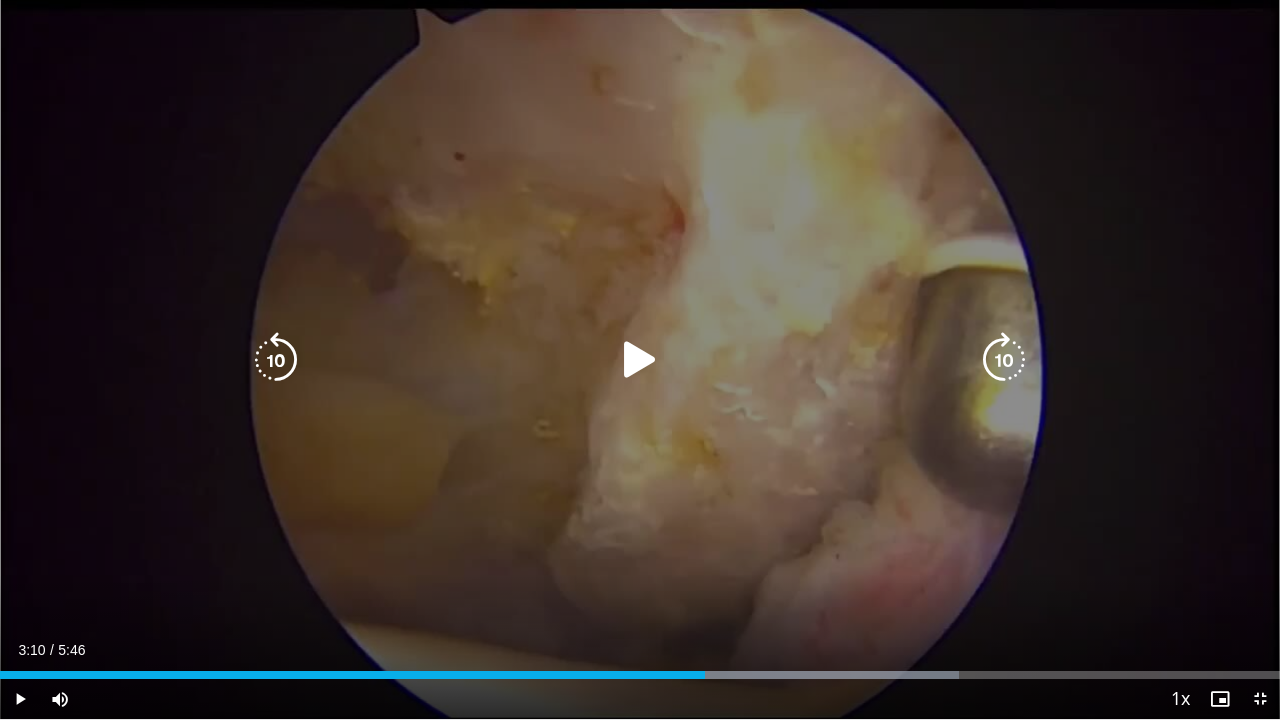 click on "10 seconds
Tap to unmute" at bounding box center (640, 359) 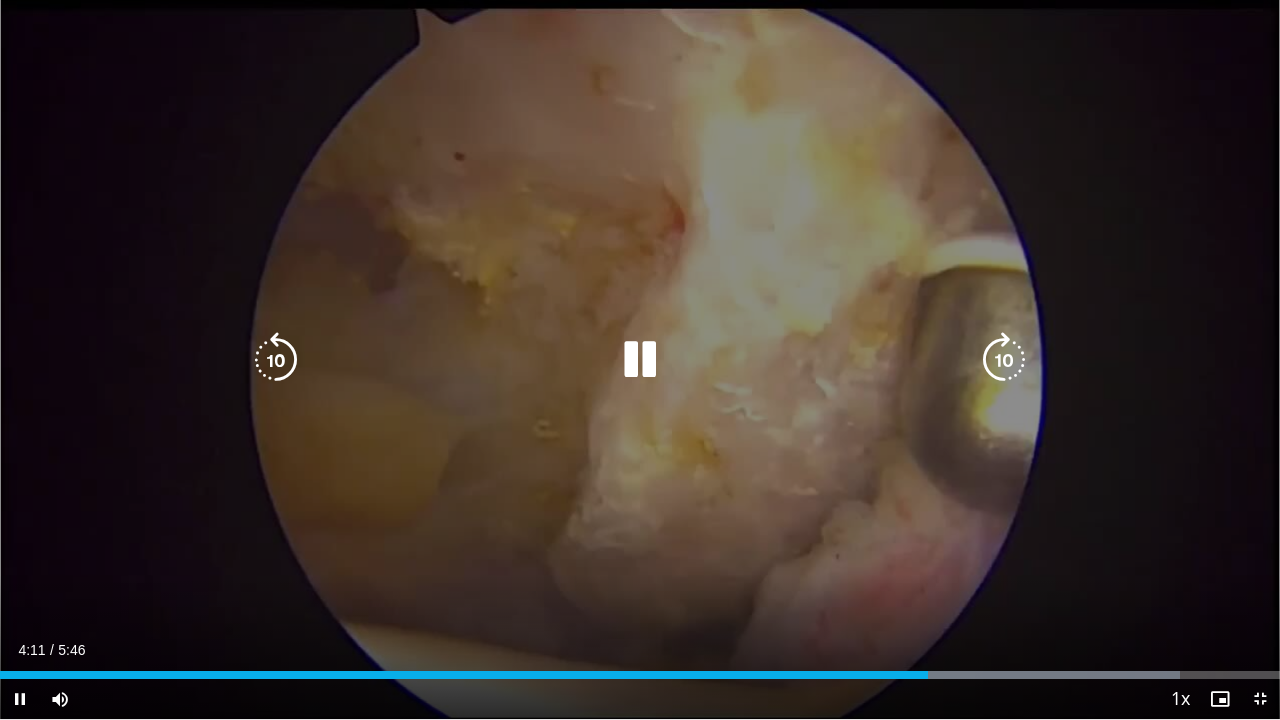 click at bounding box center (640, 360) 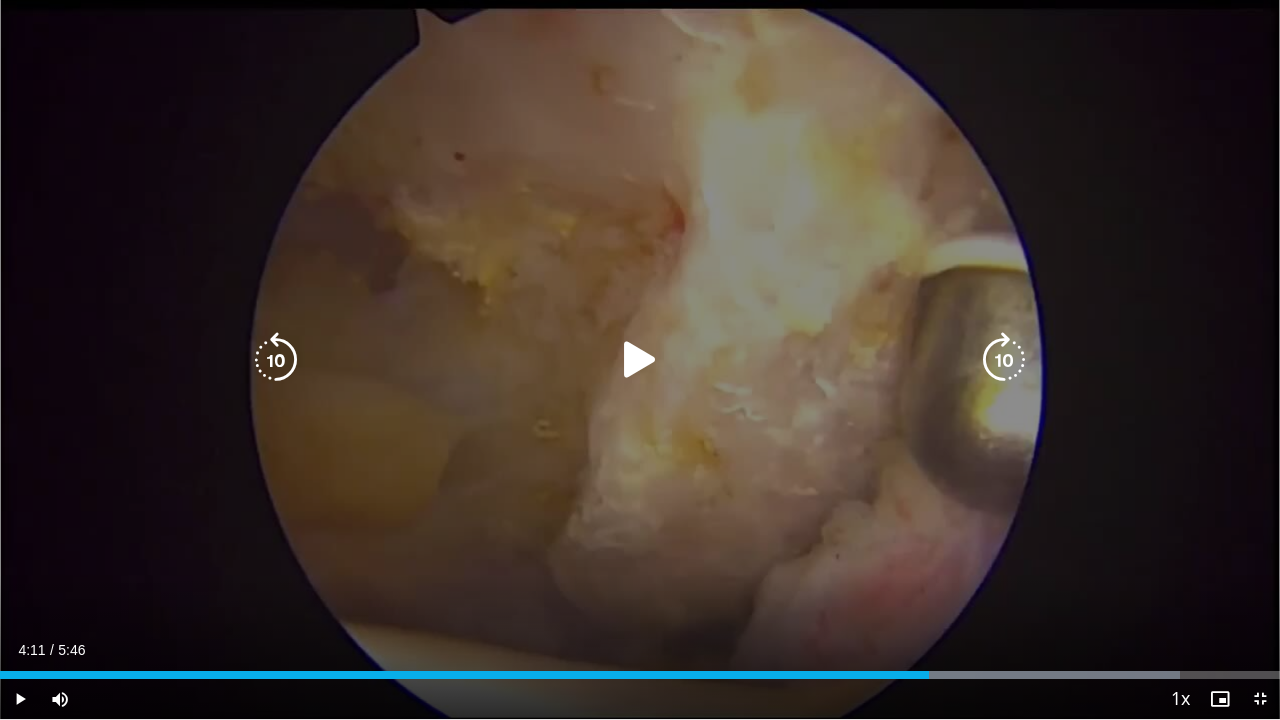click at bounding box center (640, 360) 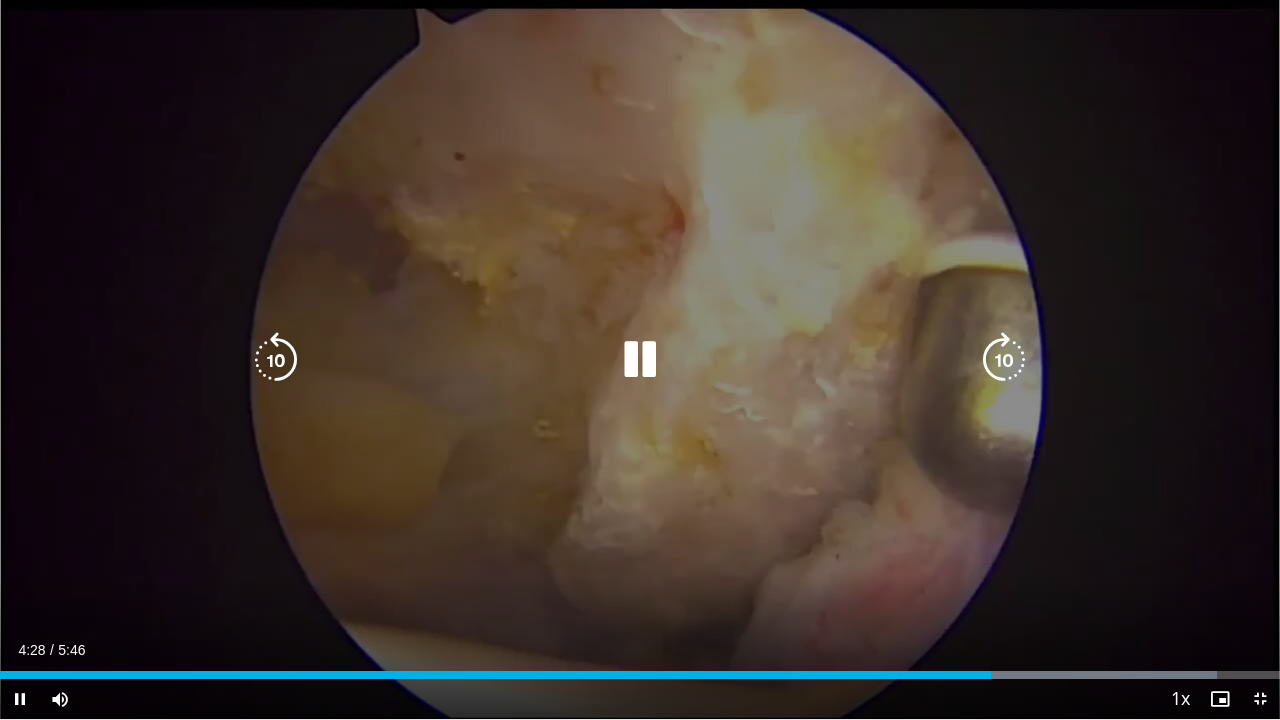 type 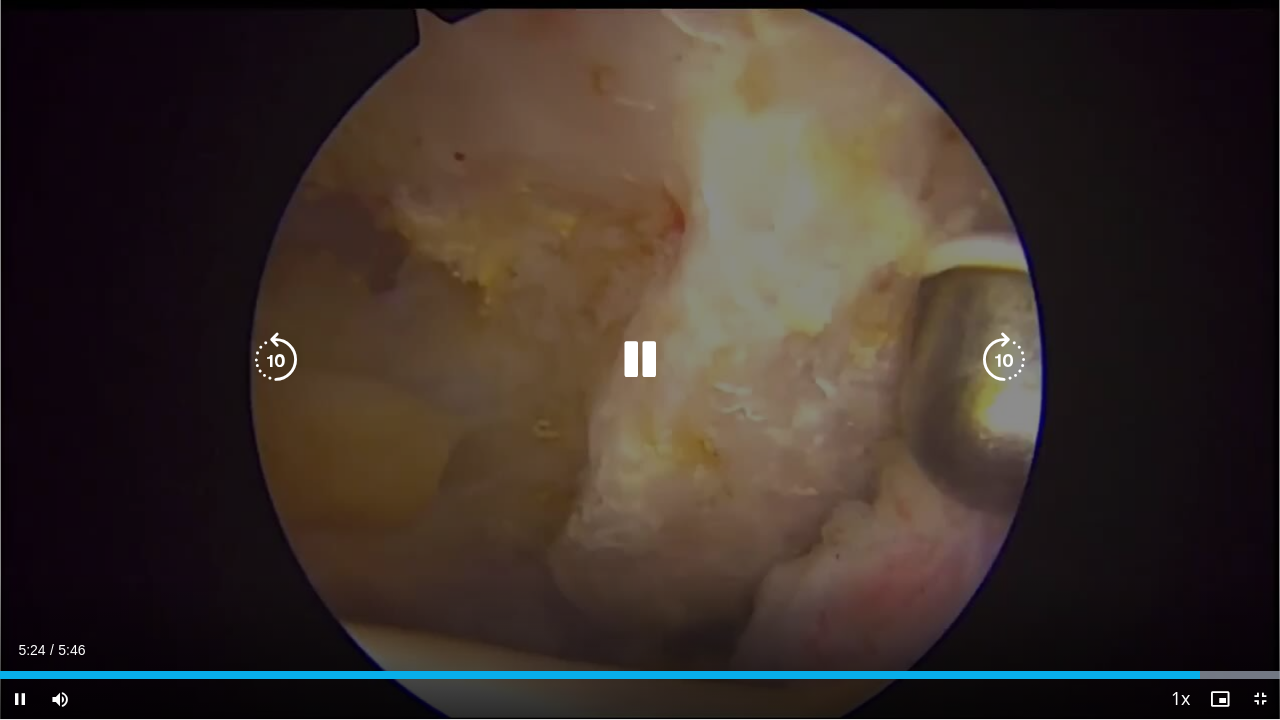 click at bounding box center (640, 360) 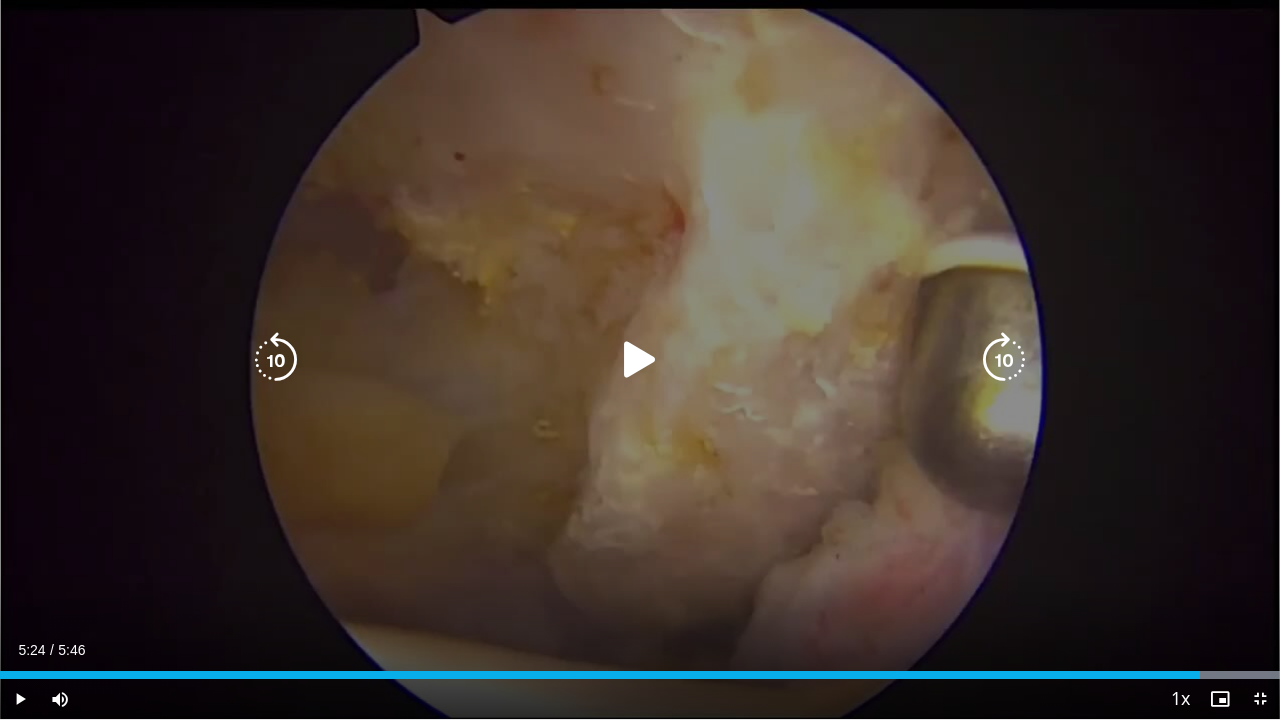 click at bounding box center [640, 360] 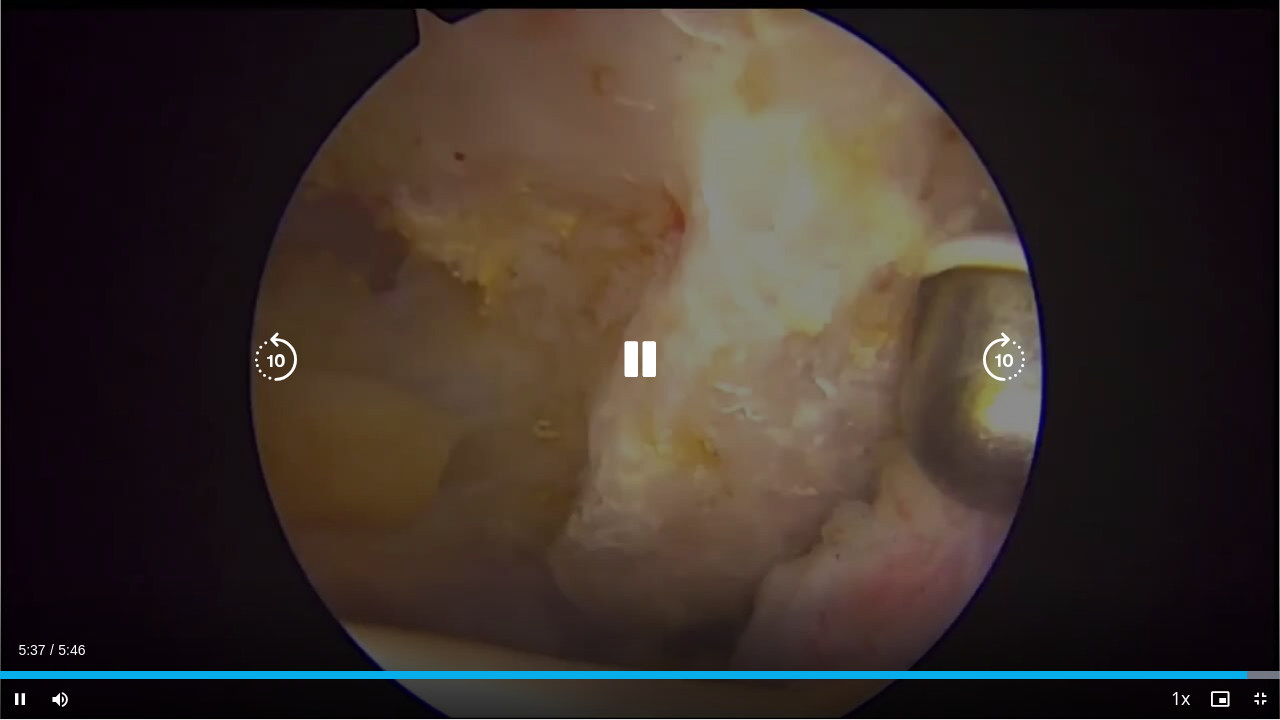 click at bounding box center [640, 360] 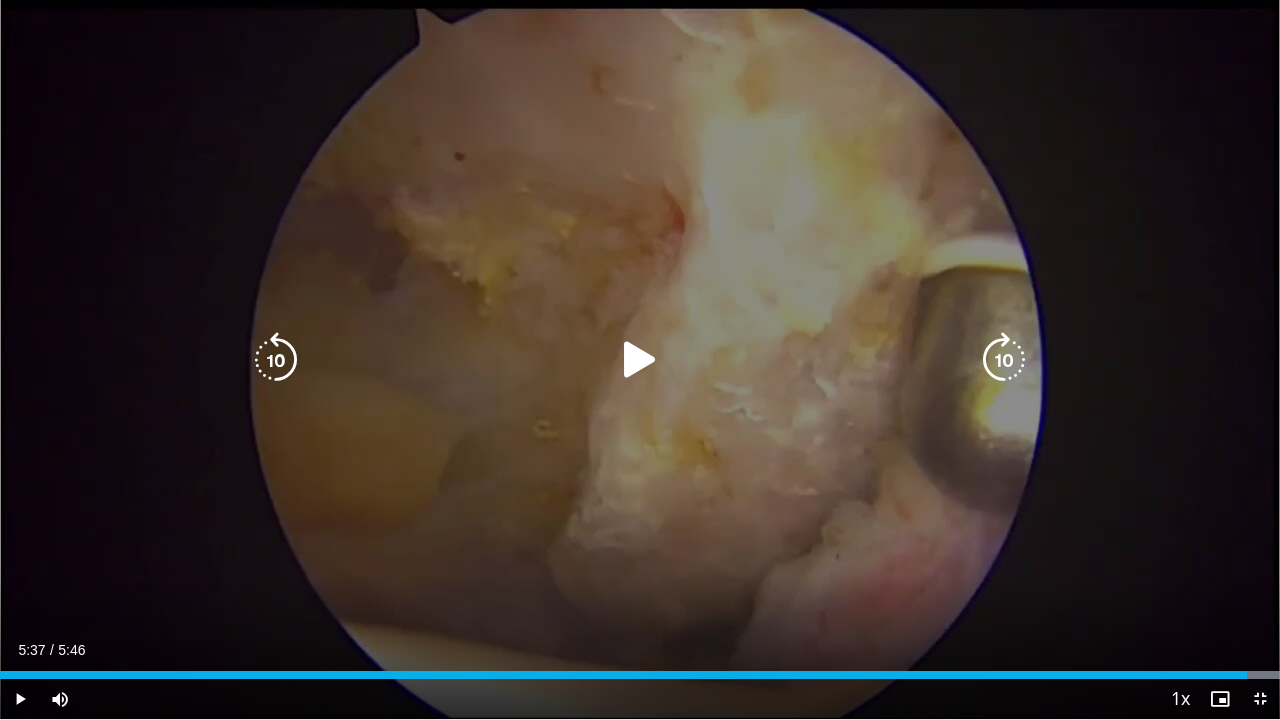 click at bounding box center (640, 360) 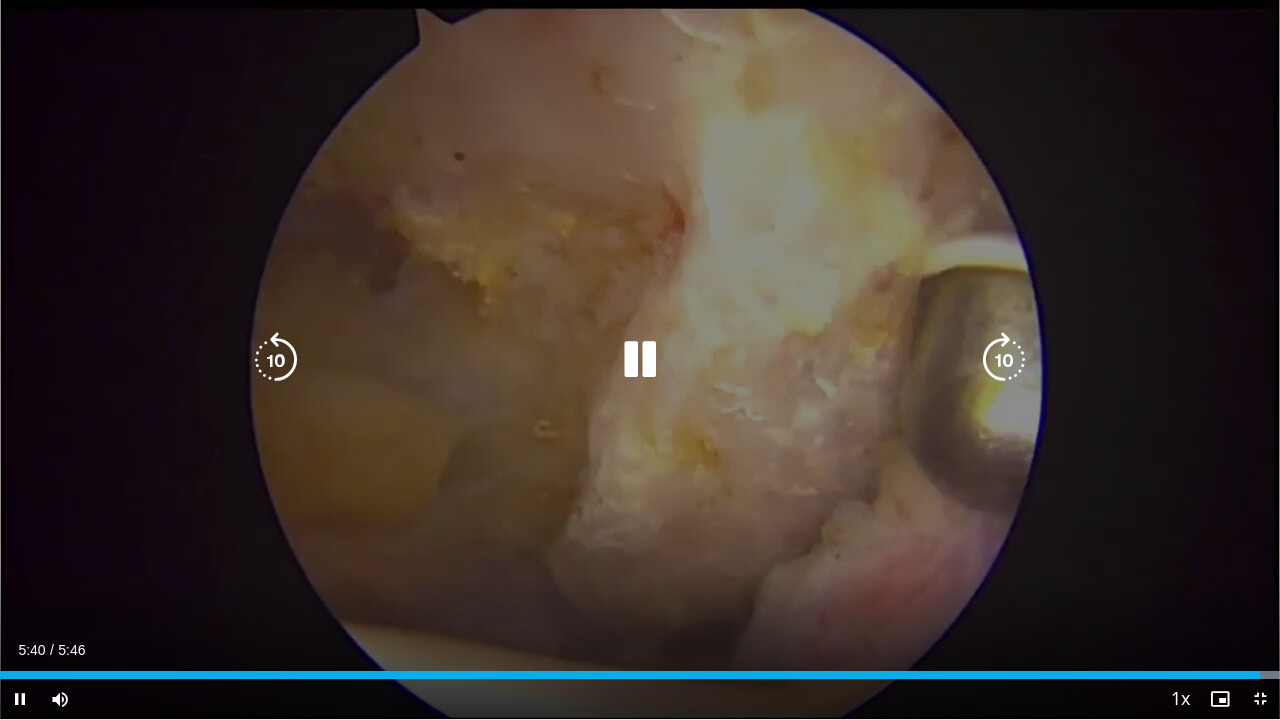 click at bounding box center (640, 360) 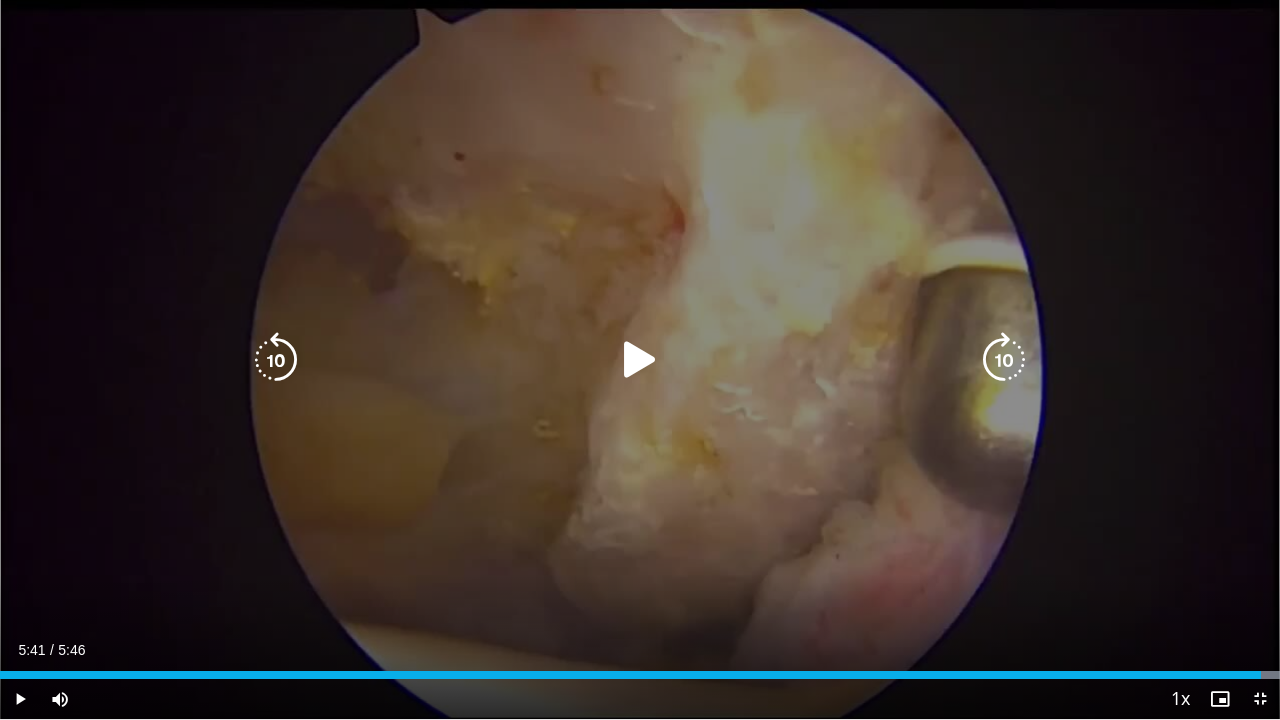 click 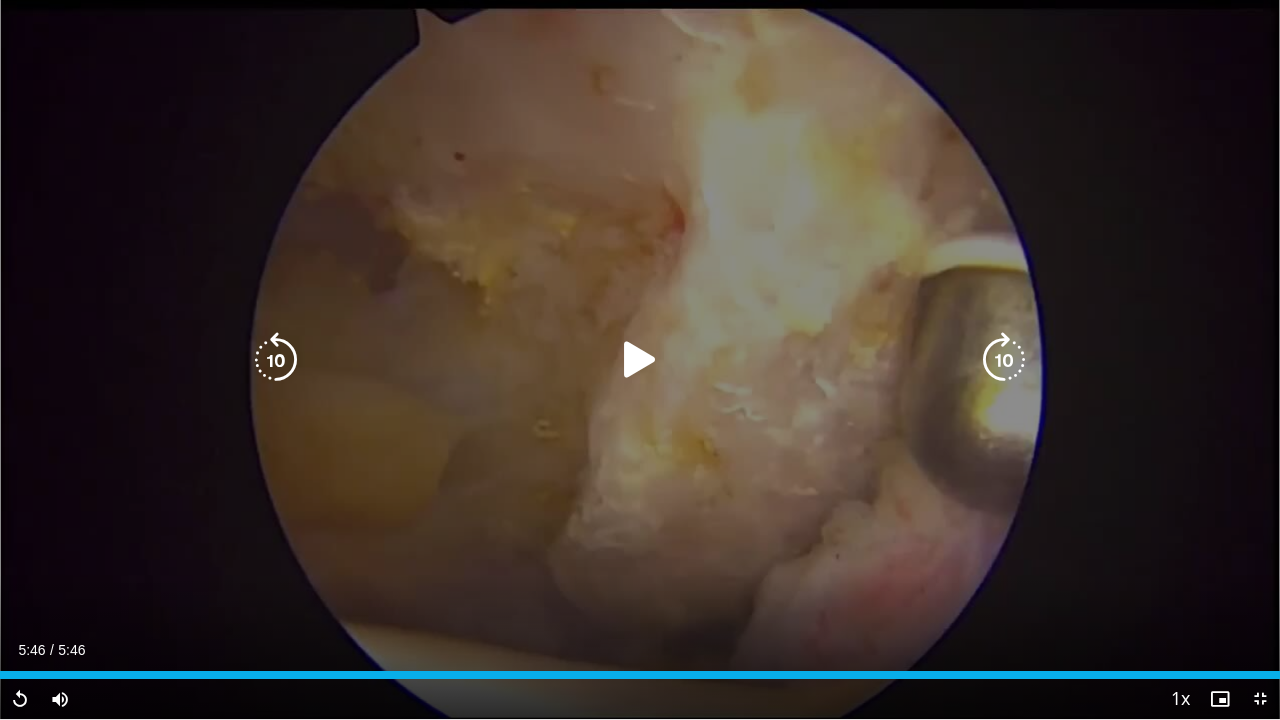 click 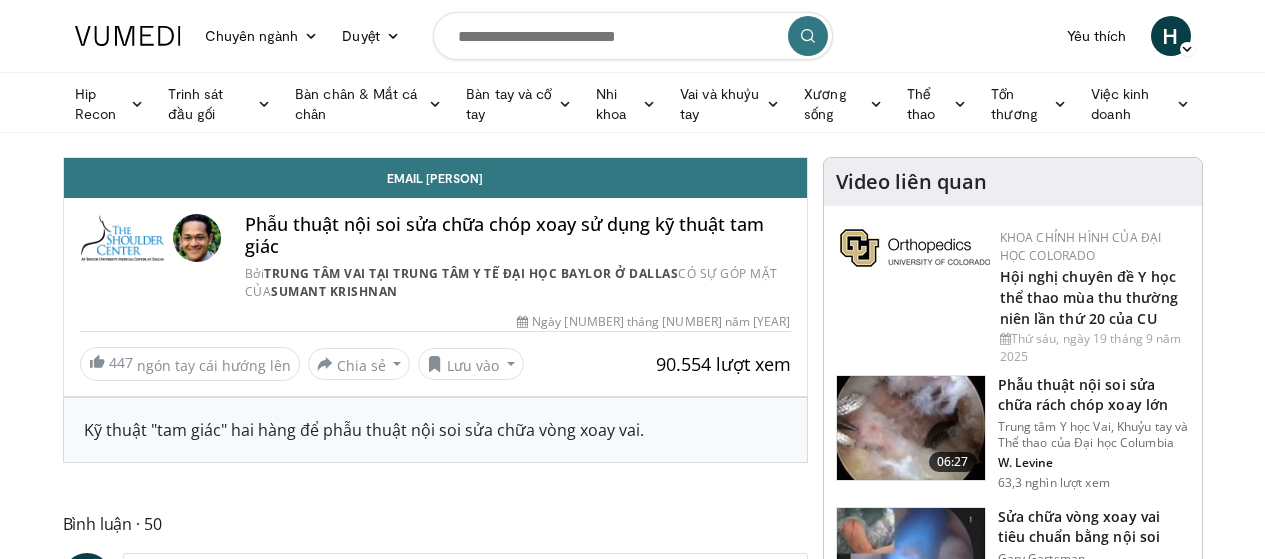 scroll, scrollTop: 0, scrollLeft: 0, axis: both 